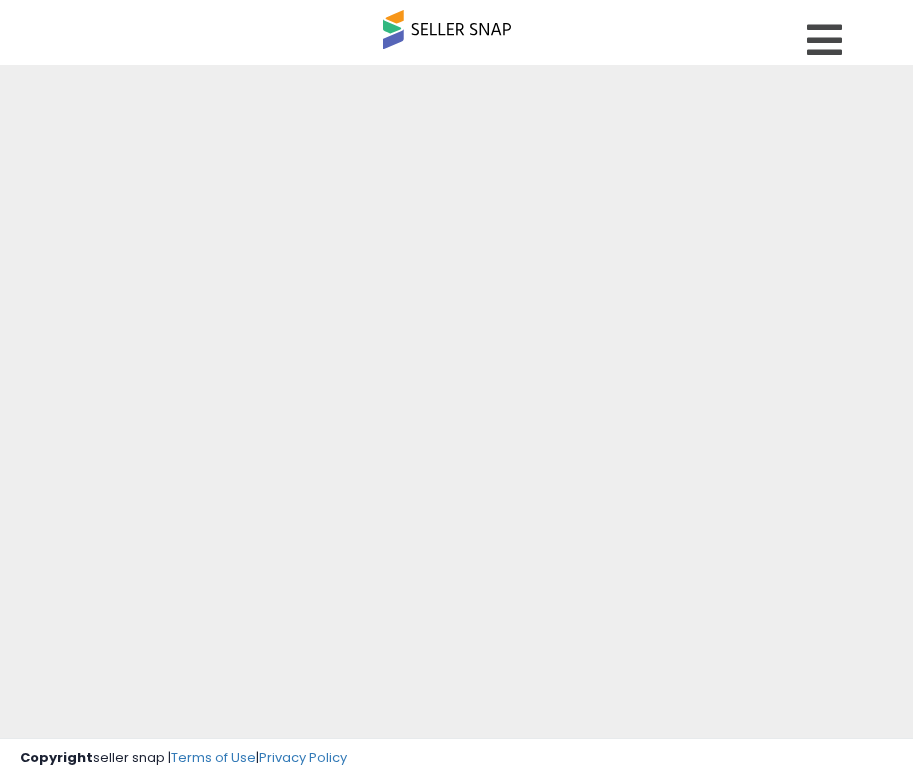 scroll, scrollTop: 0, scrollLeft: 0, axis: both 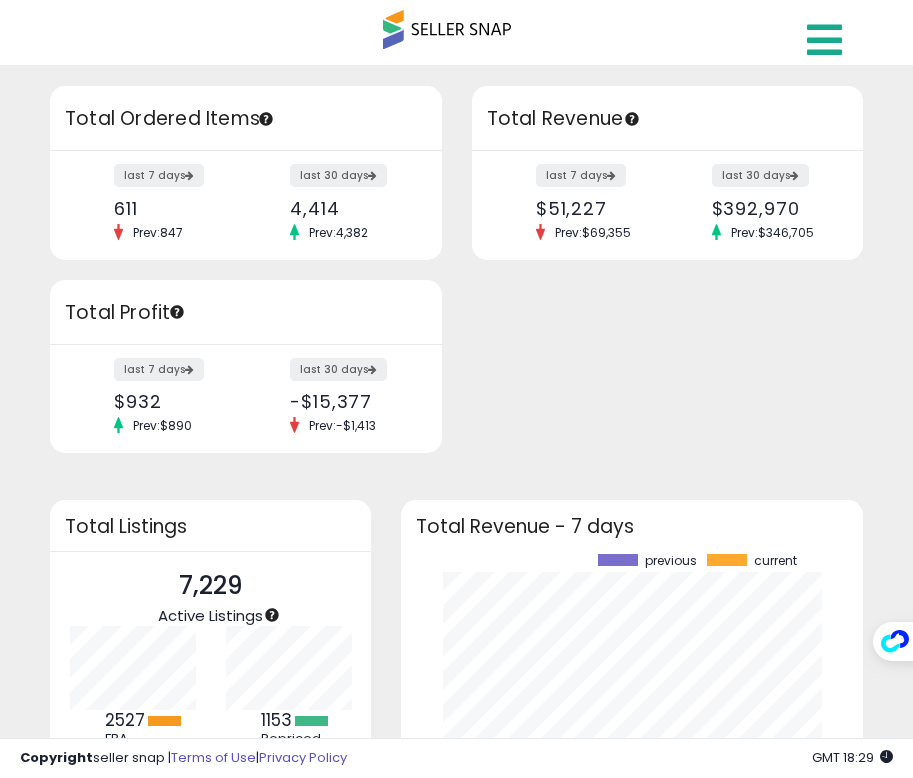 click at bounding box center (824, 40) 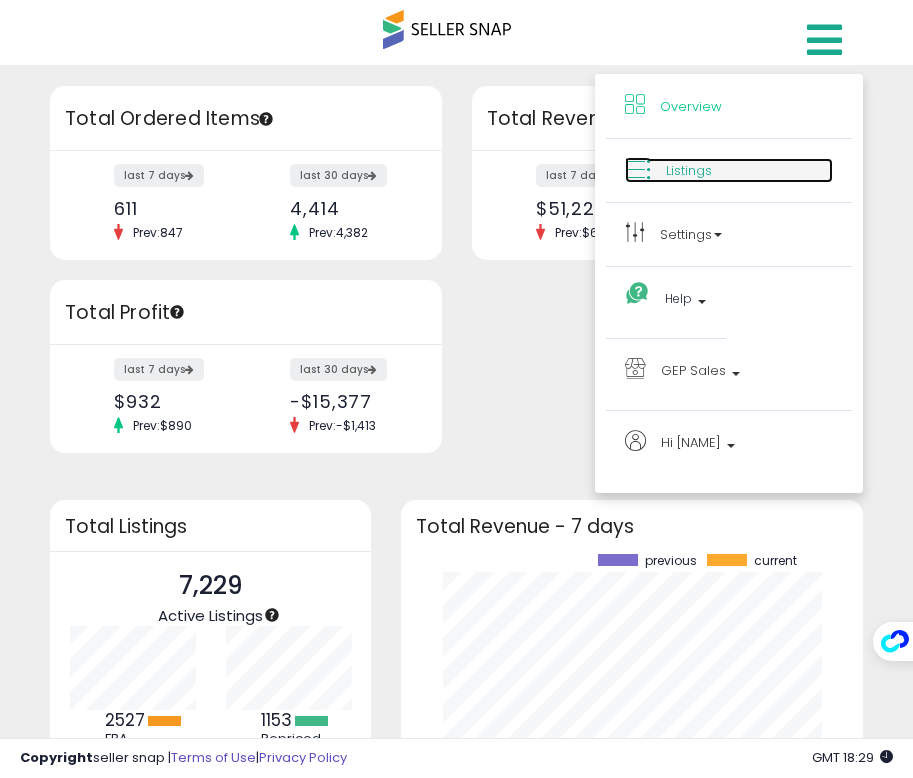 click on "Listings" at bounding box center [729, 170] 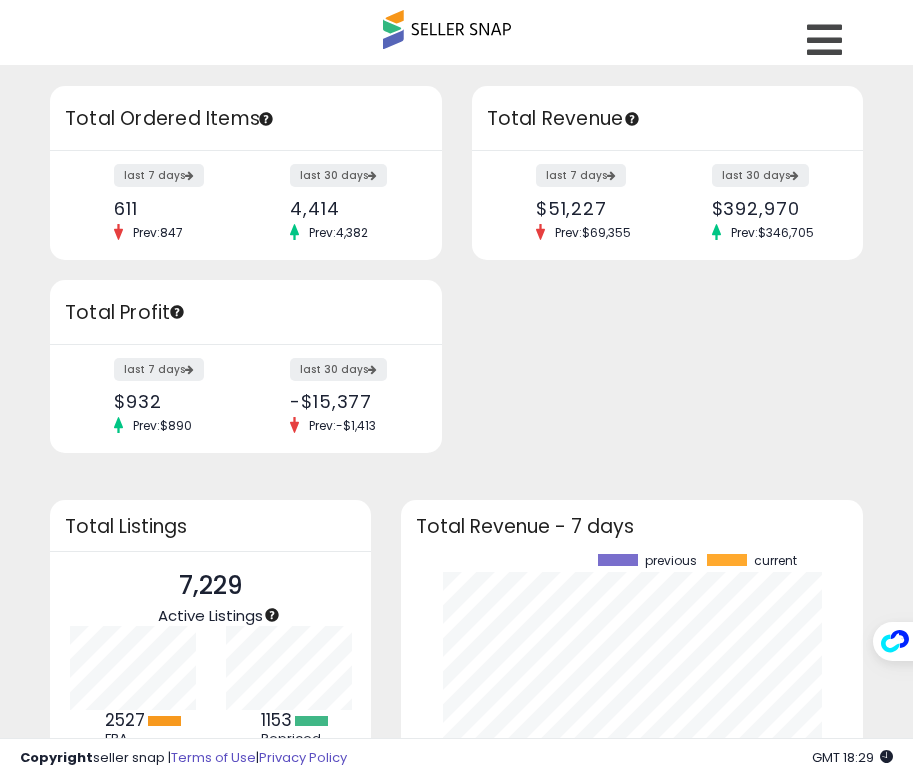 click on "last 7 days
$51,227
Prev:  $69,355
last 30 days
$392,970
Prev:  $346,705" at bounding box center (668, 205) 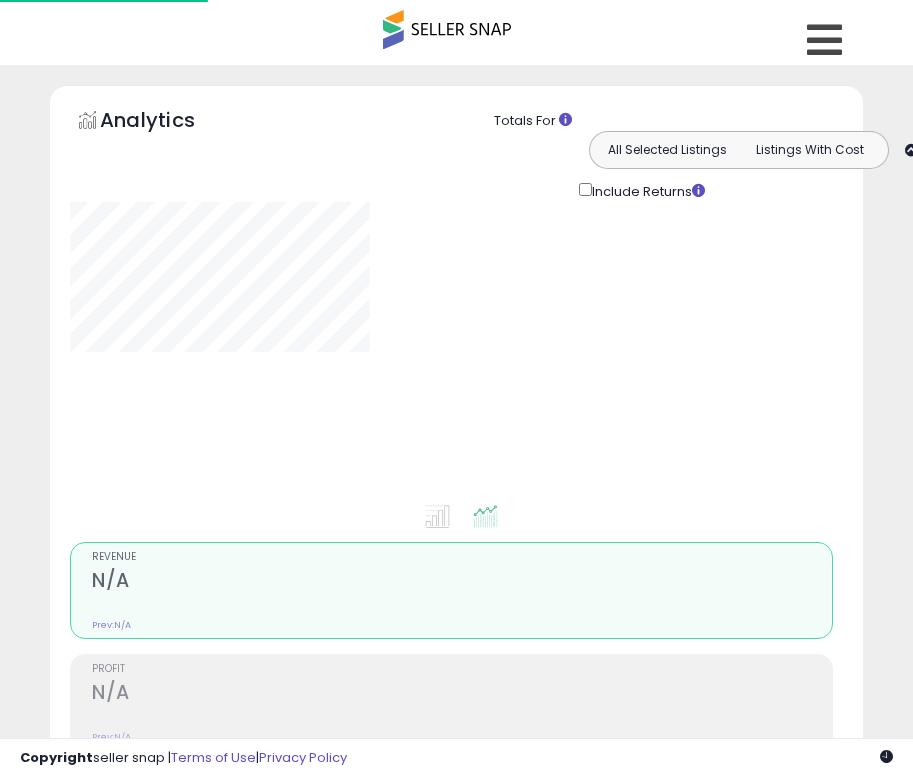 scroll, scrollTop: 0, scrollLeft: 0, axis: both 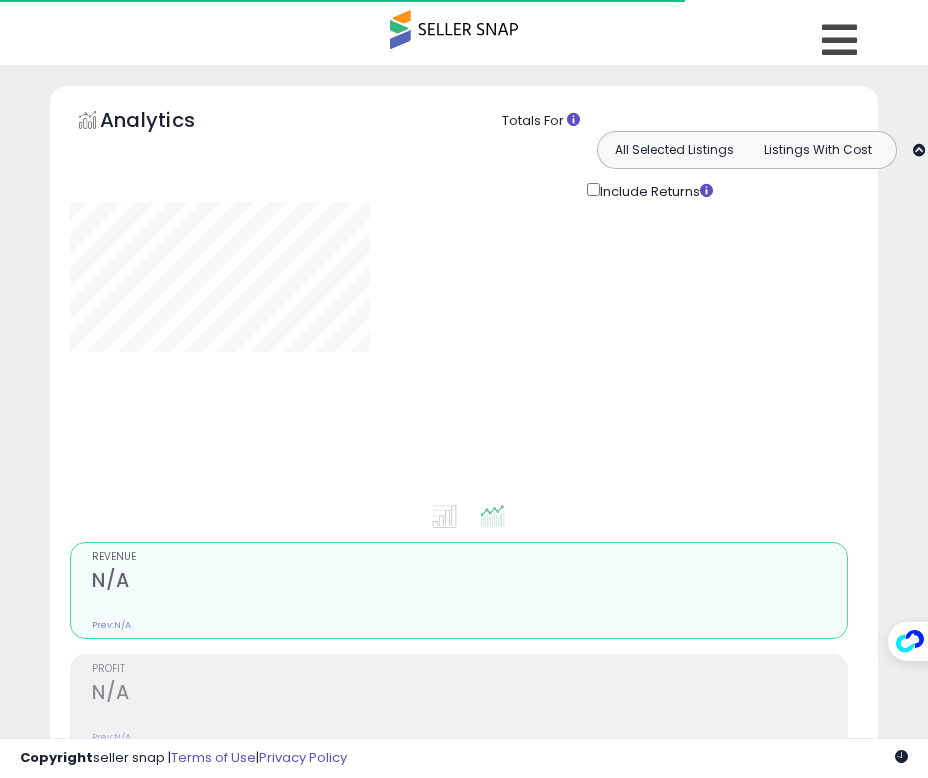 type on "**********" 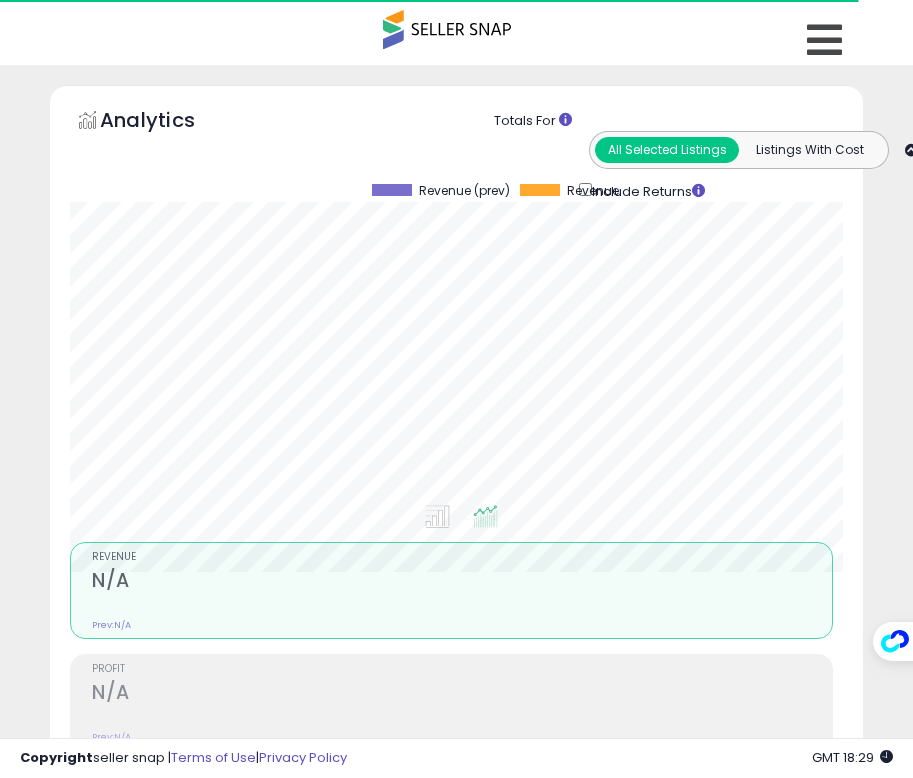 scroll, scrollTop: 999610, scrollLeft: 999197, axis: both 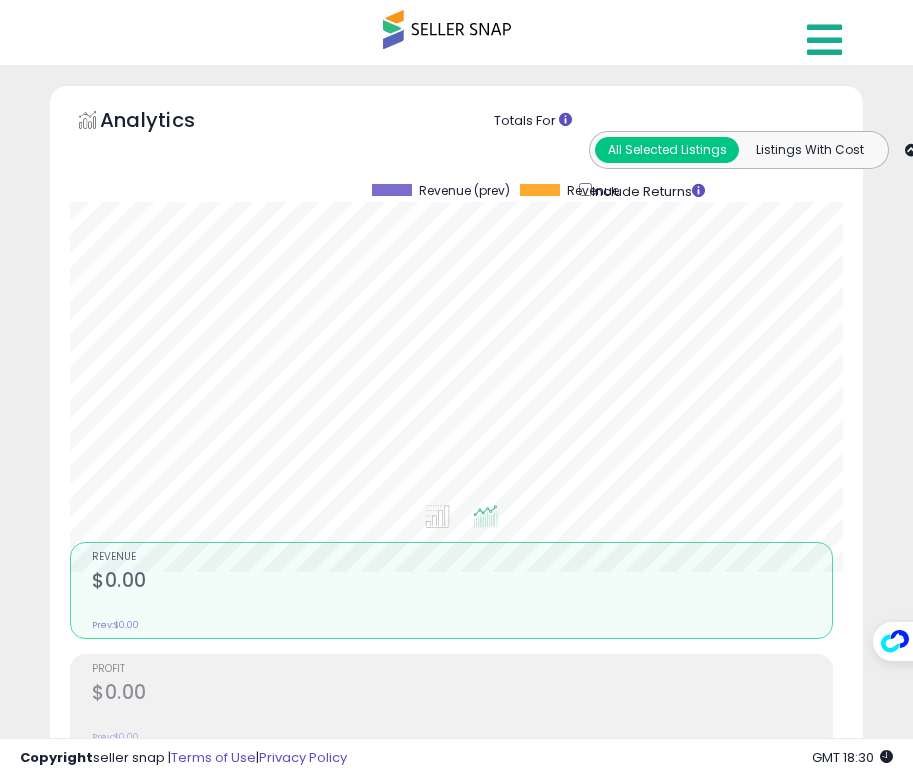 click at bounding box center (824, 40) 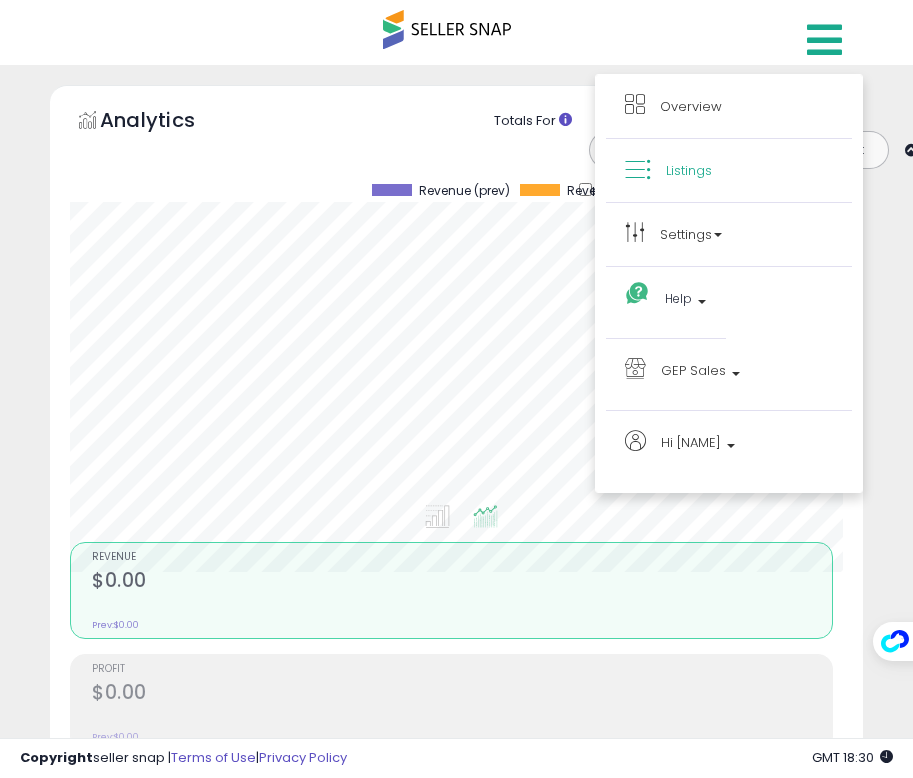 click on "Listings" at bounding box center [689, 170] 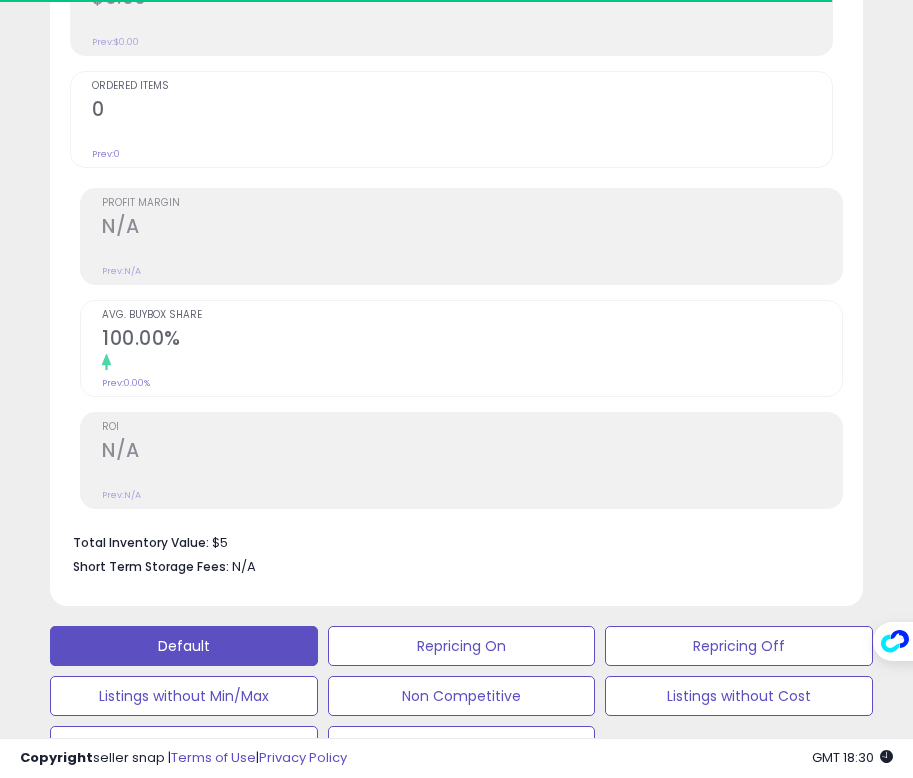 scroll, scrollTop: 992, scrollLeft: 0, axis: vertical 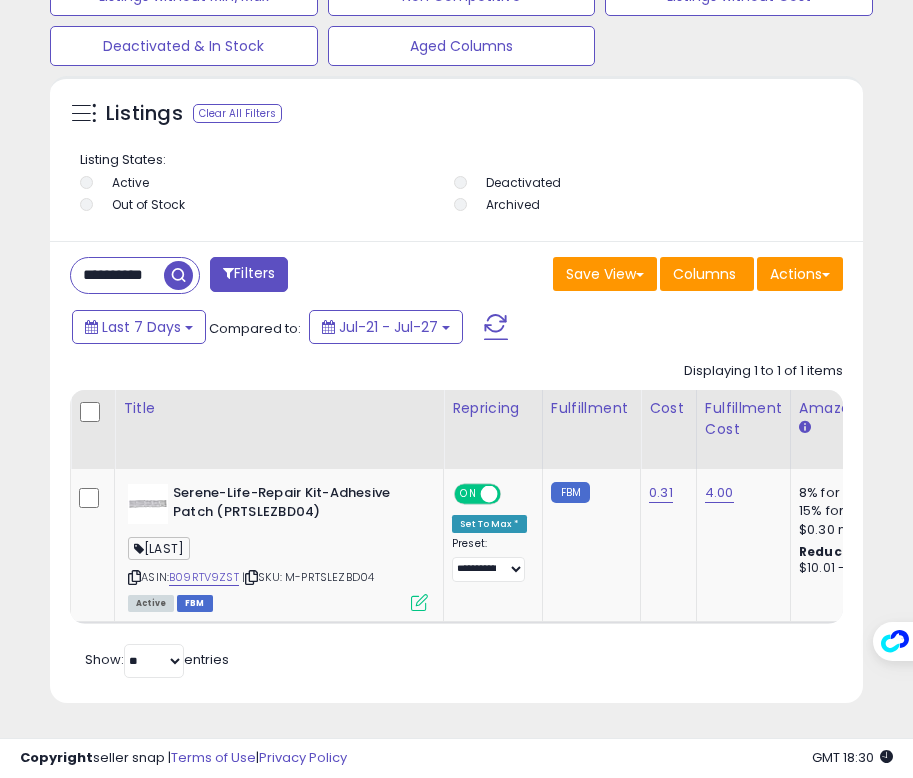 click on "**********" at bounding box center [117, 275] 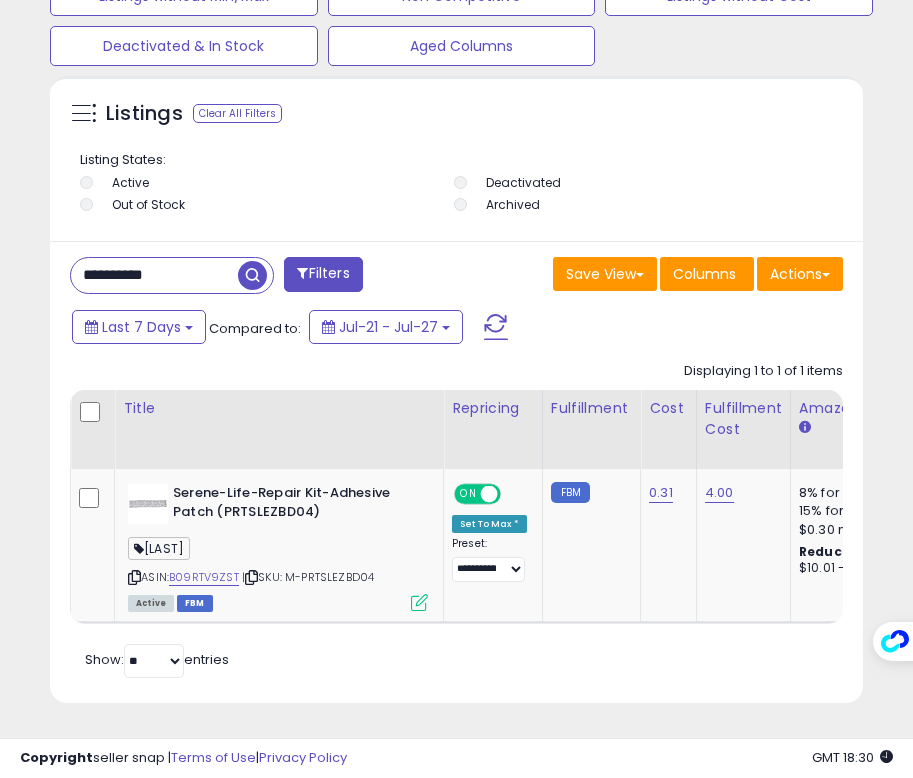 click on "**********" at bounding box center [154, 275] 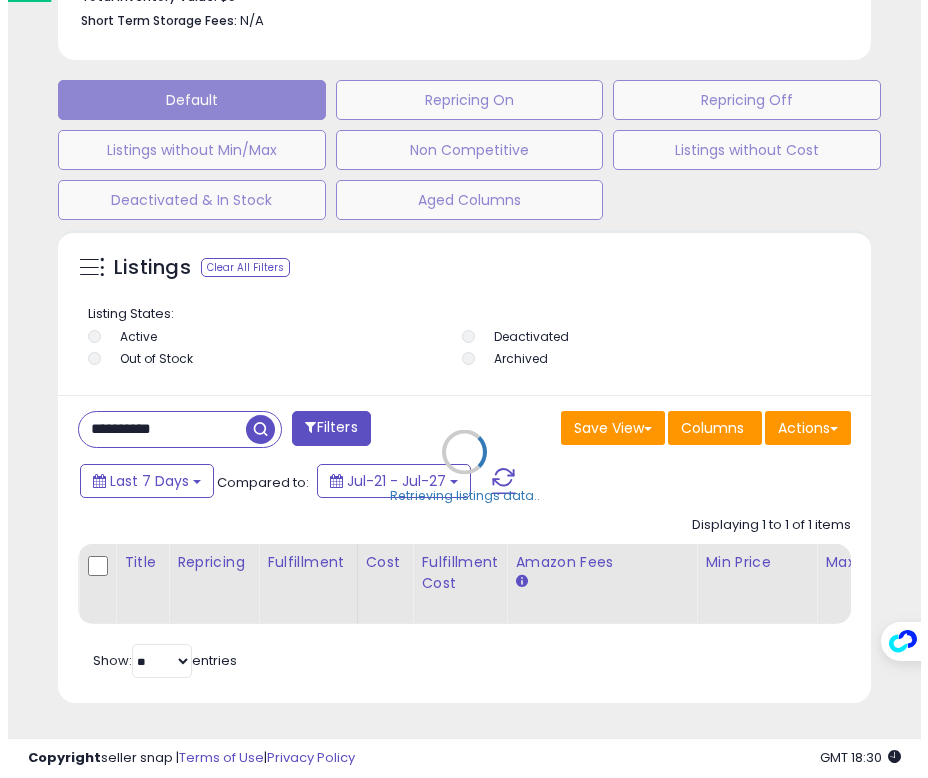 scroll, scrollTop: 1258, scrollLeft: 0, axis: vertical 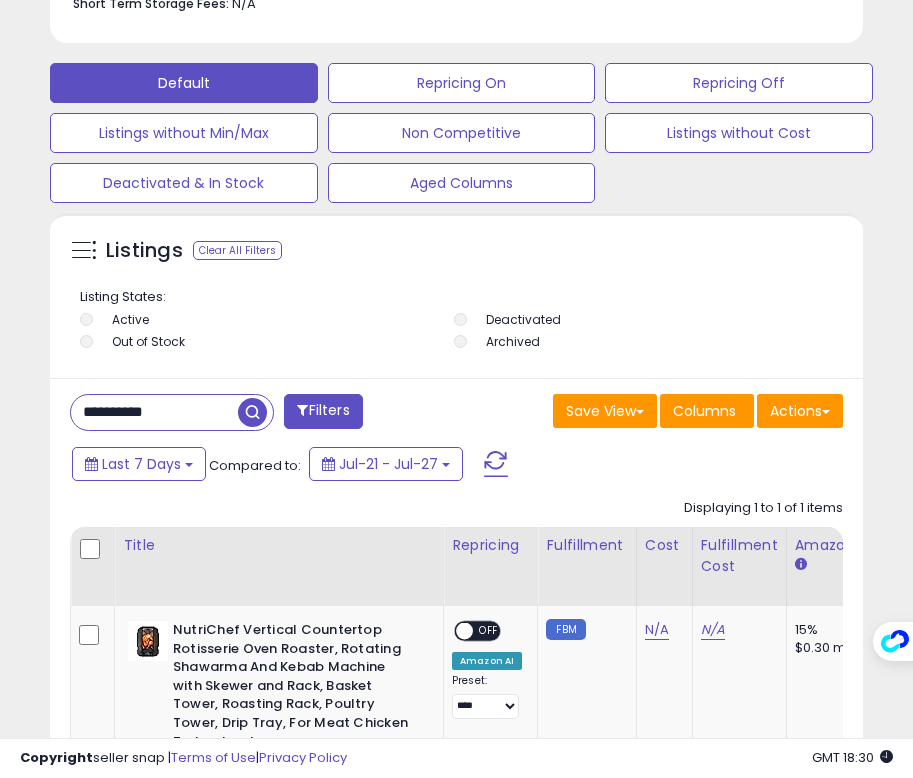 click at bounding box center [252, 412] 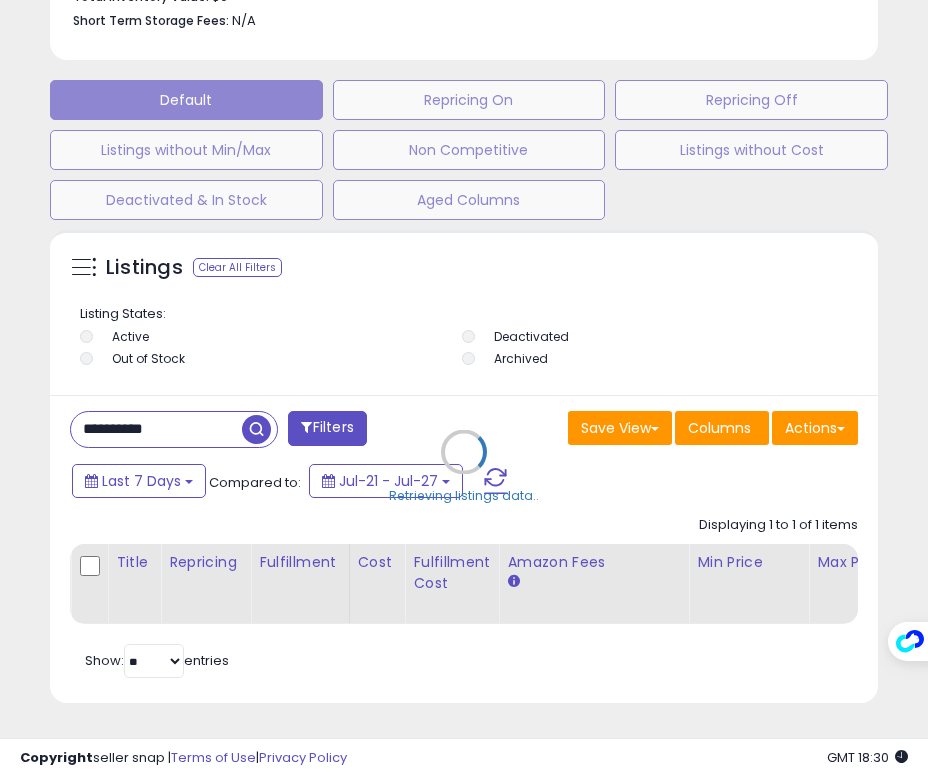 scroll, scrollTop: 999610, scrollLeft: 999182, axis: both 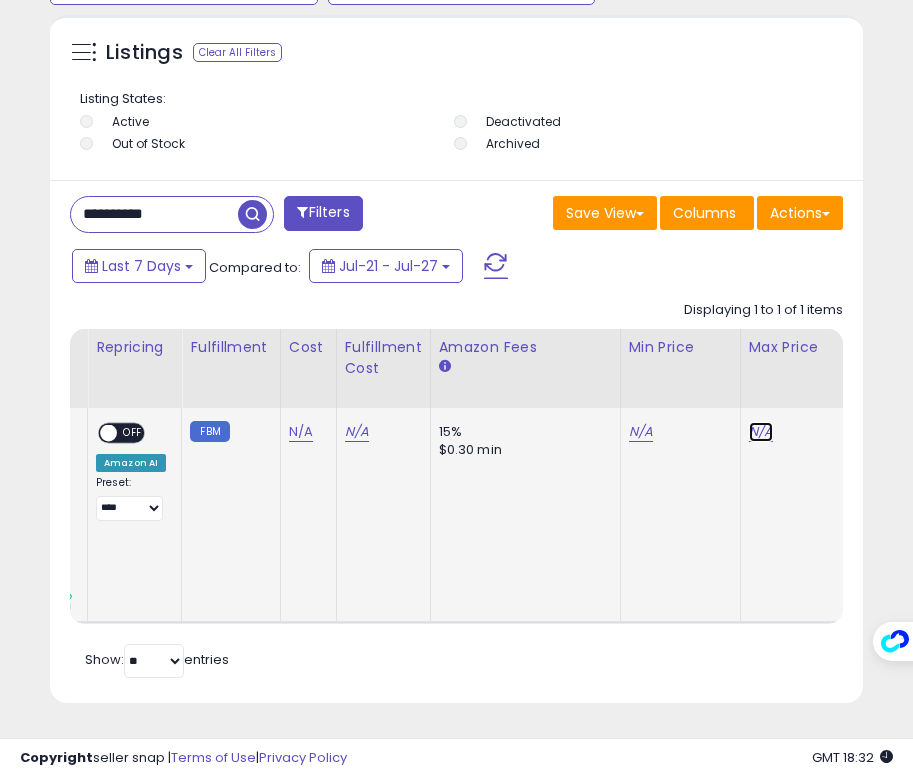 click on "N/A" at bounding box center (761, 432) 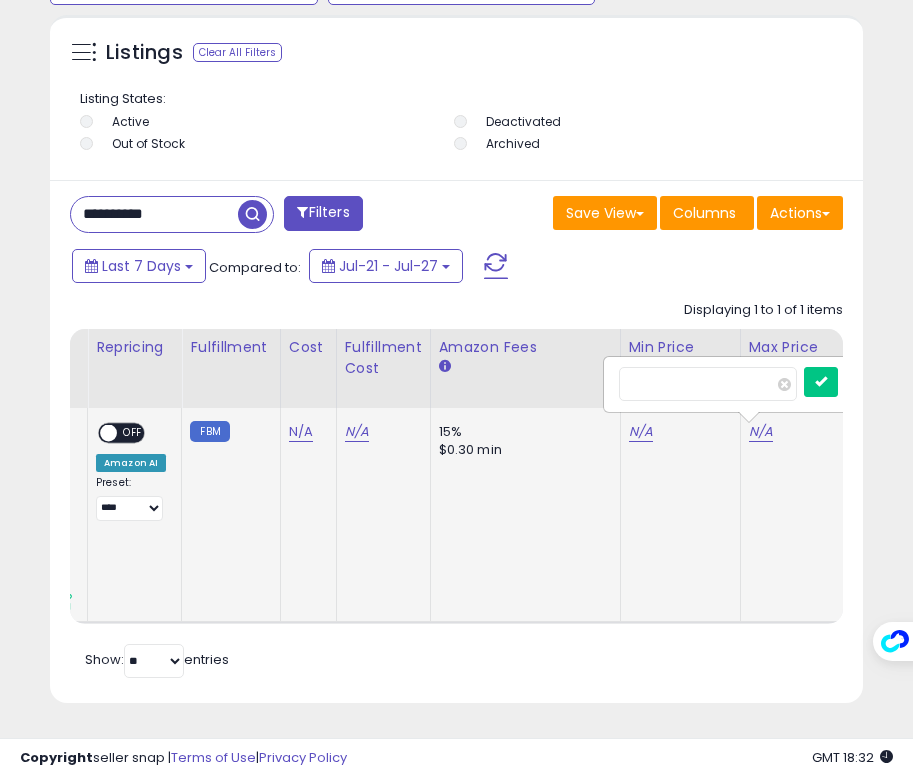 scroll, scrollTop: 0, scrollLeft: 447, axis: horizontal 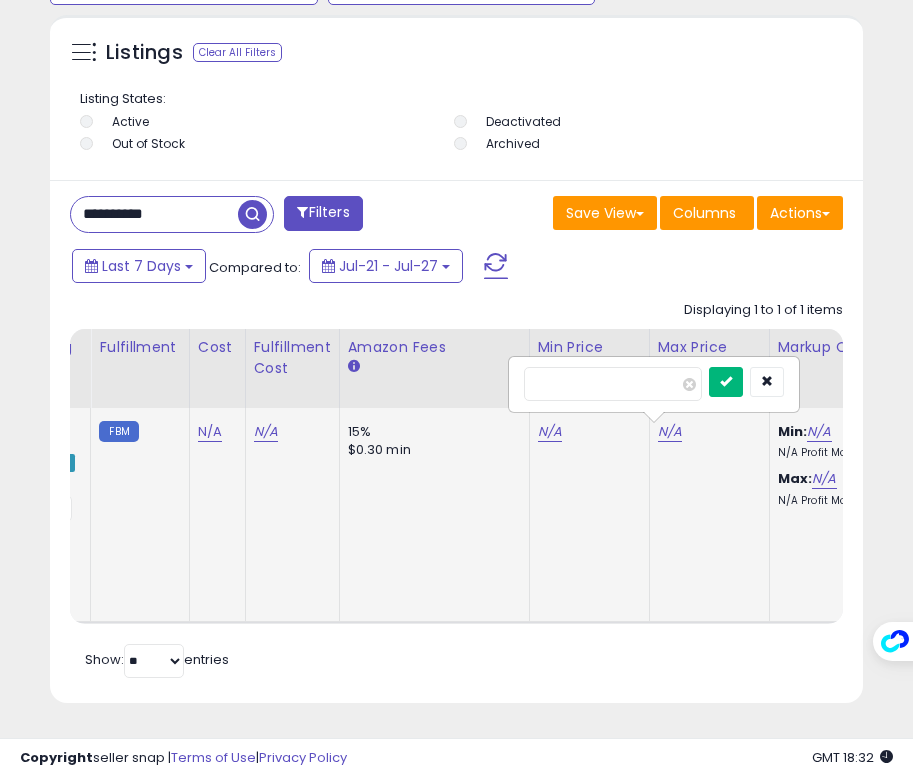 type on "******" 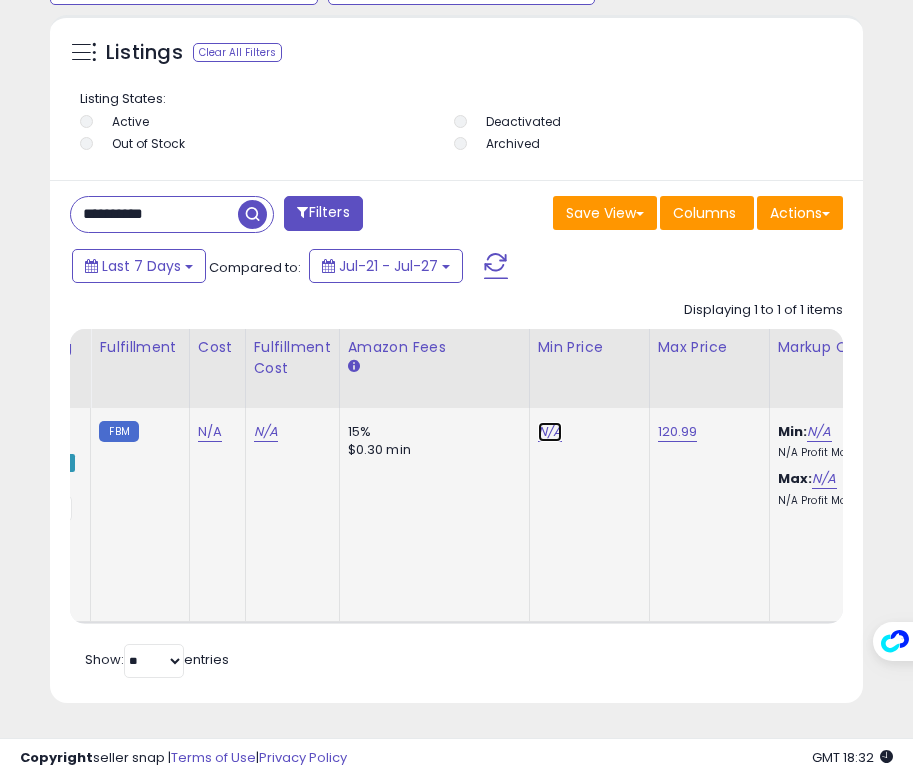 click on "N/A" at bounding box center (550, 432) 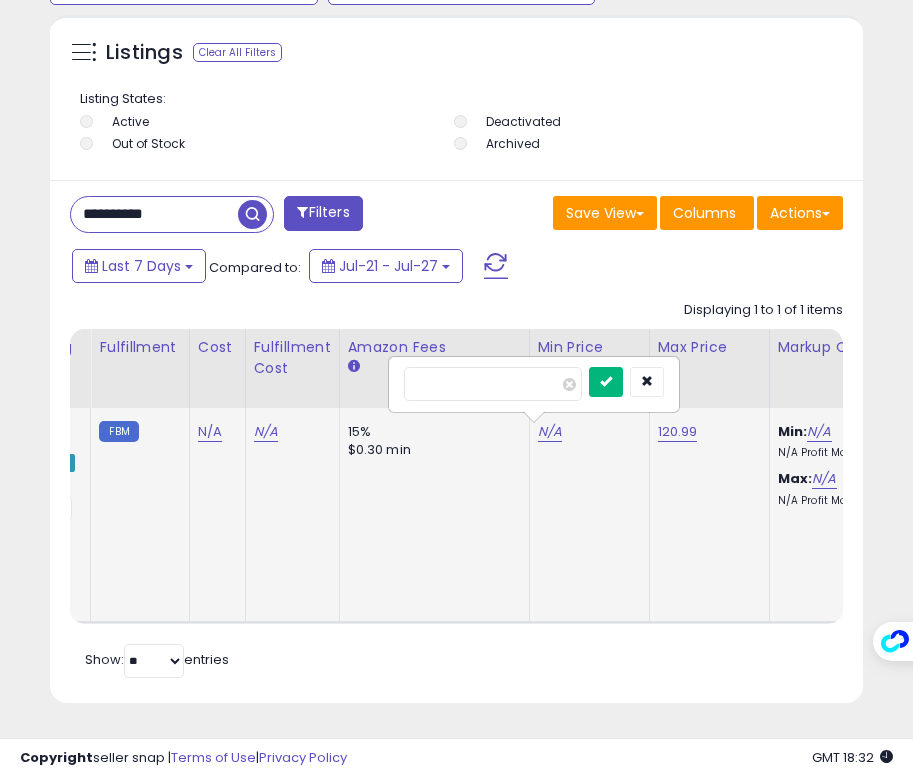 type on "******" 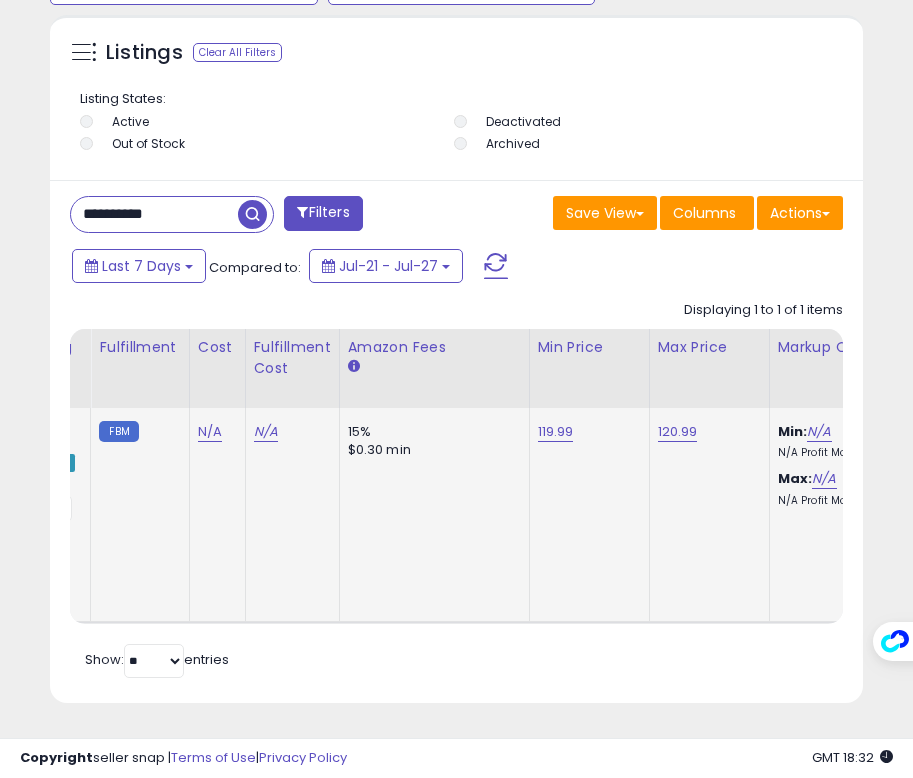 scroll, scrollTop: 0, scrollLeft: 68, axis: horizontal 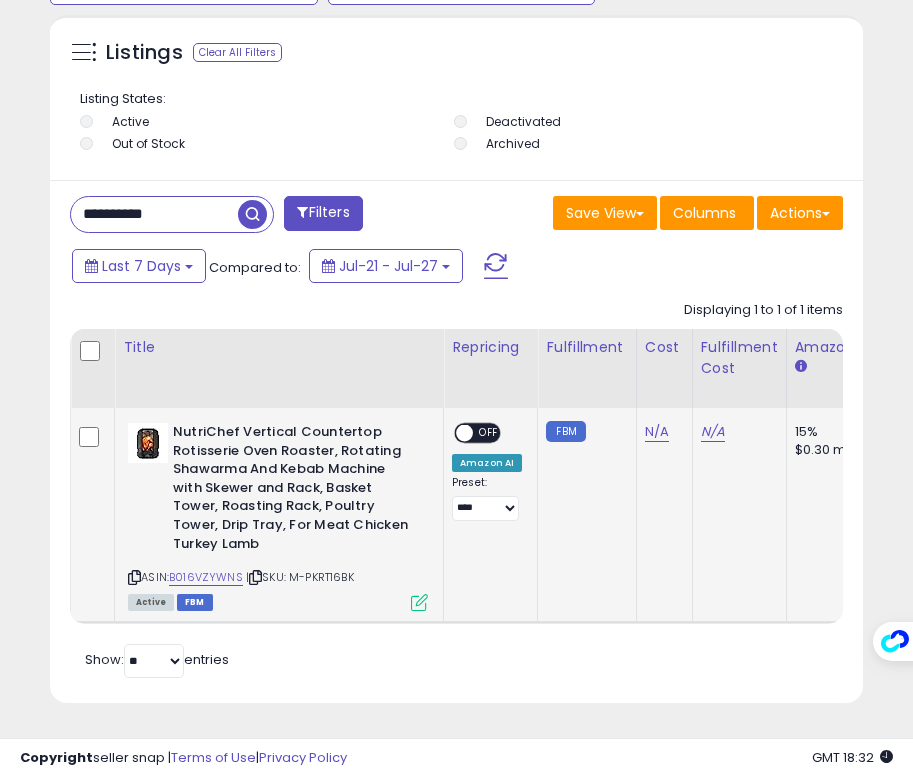 click on "OFF" at bounding box center (489, 433) 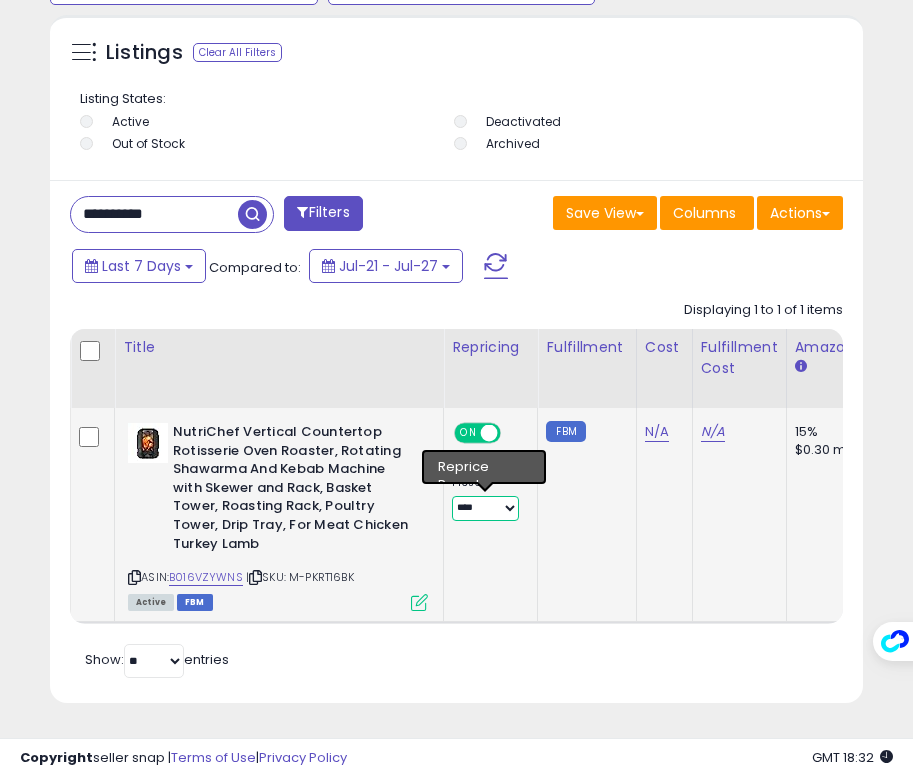 click on "**********" at bounding box center [485, 508] 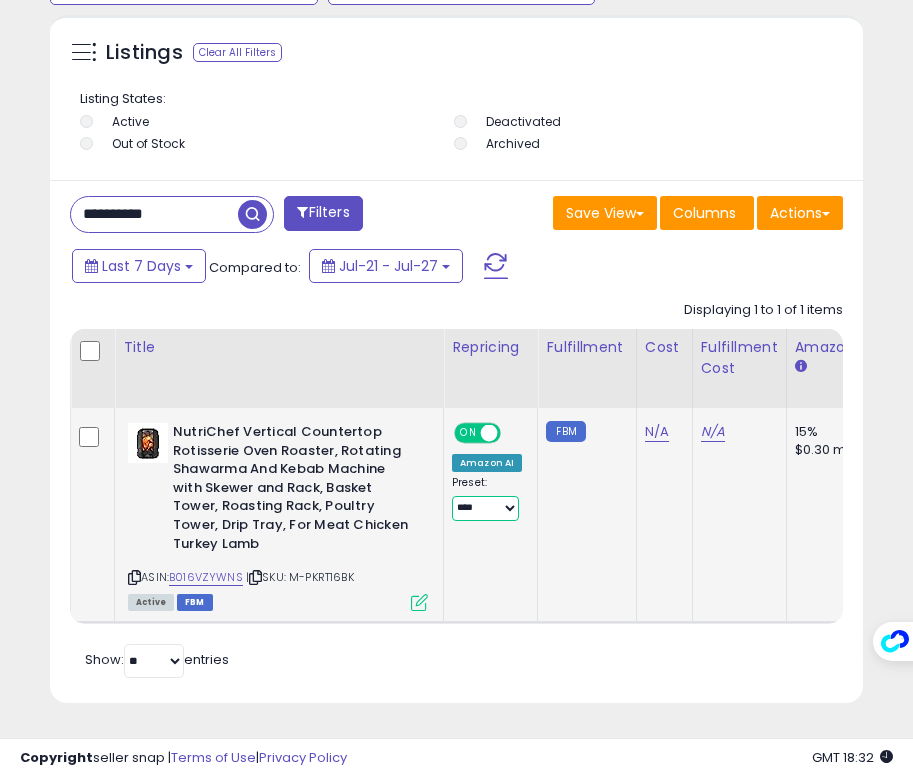 select on "**********" 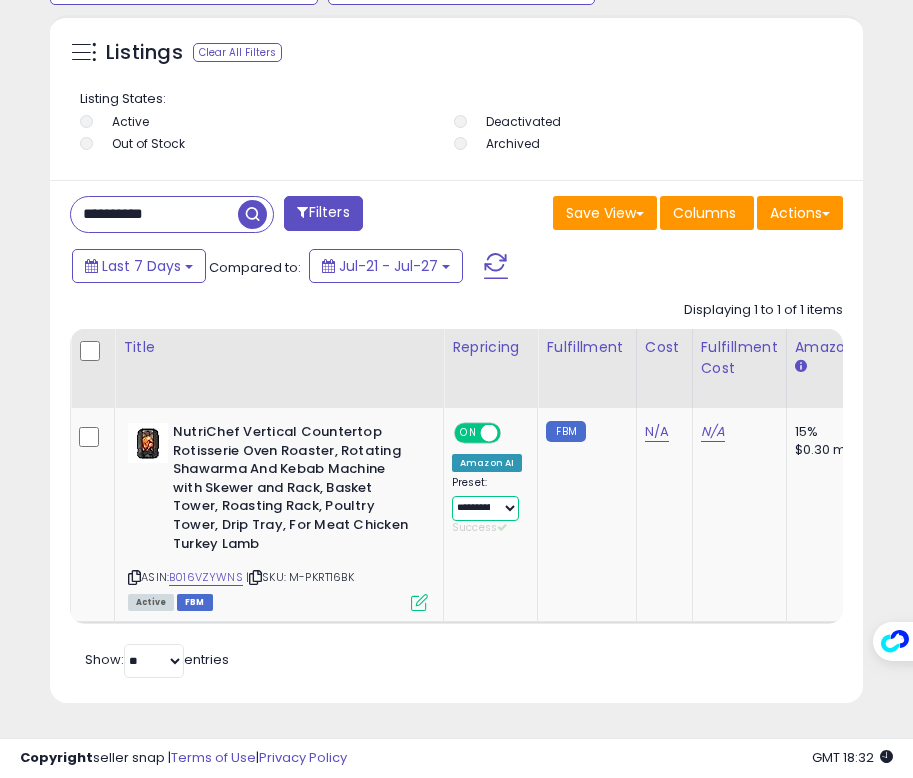 scroll, scrollTop: 0, scrollLeft: 353, axis: horizontal 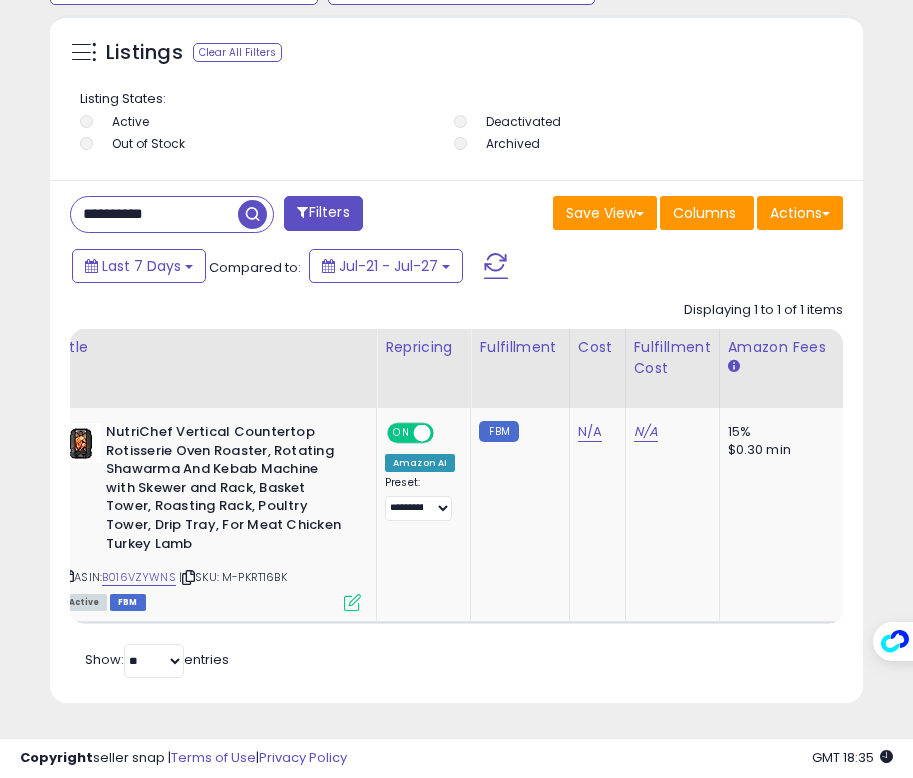 click on "**********" at bounding box center [154, 214] 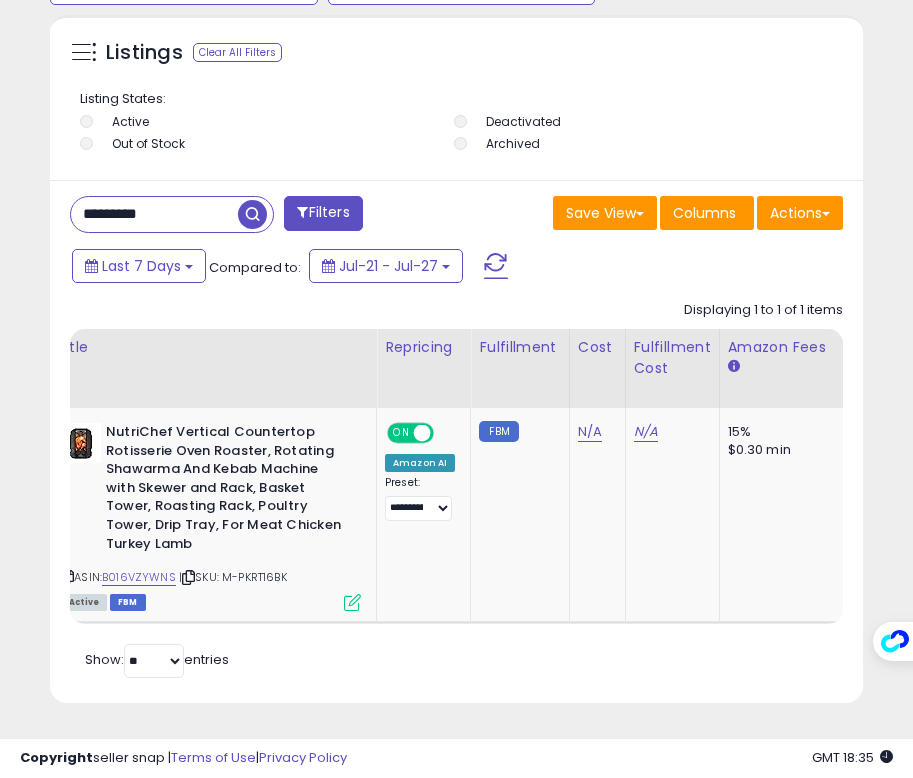type on "*********" 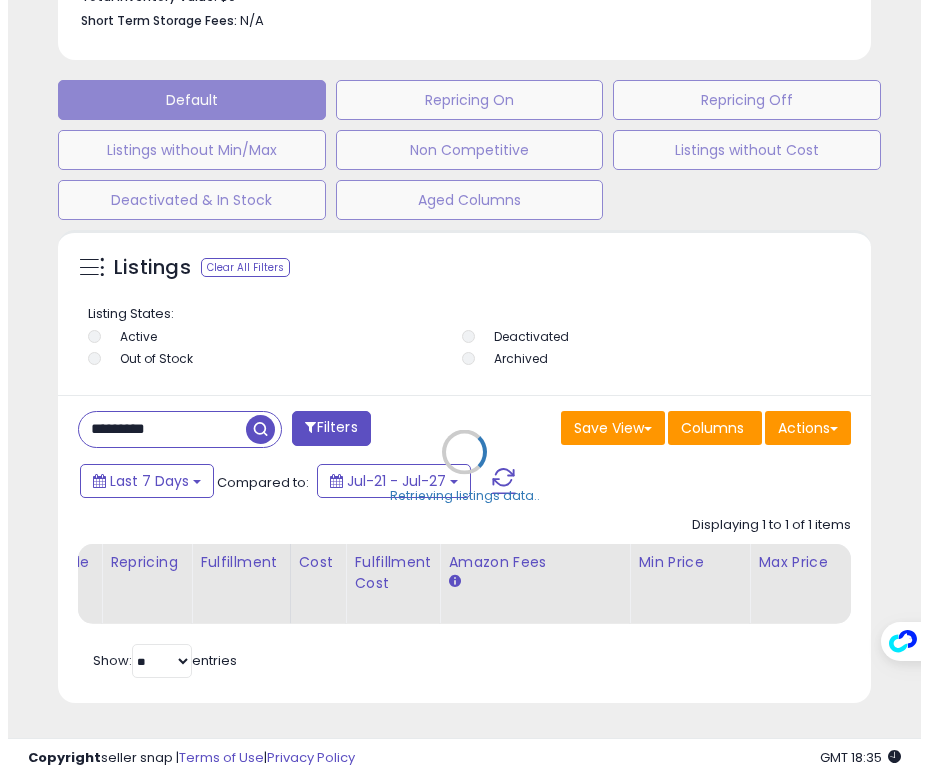 scroll, scrollTop: 1258, scrollLeft: 0, axis: vertical 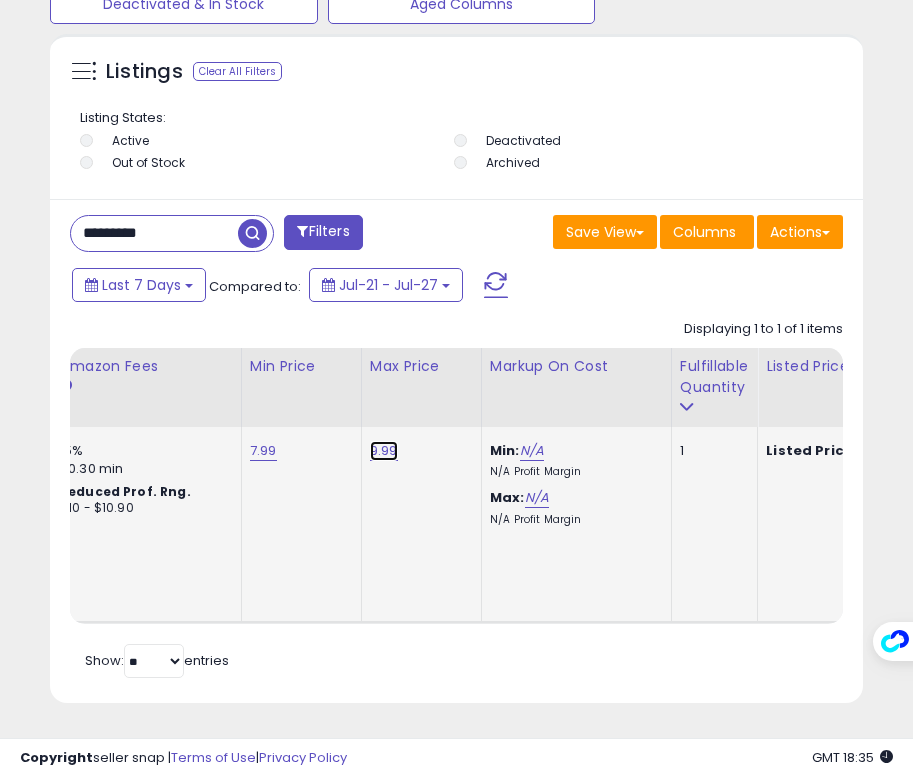 click on "9.99" at bounding box center [384, 451] 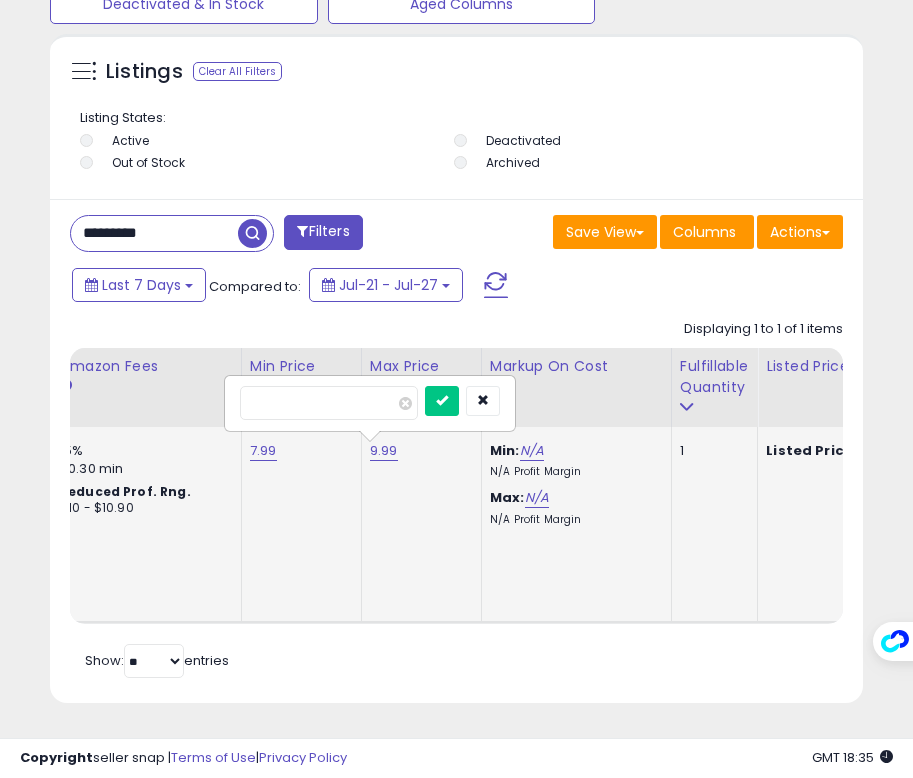 click on "****" at bounding box center (329, 403) 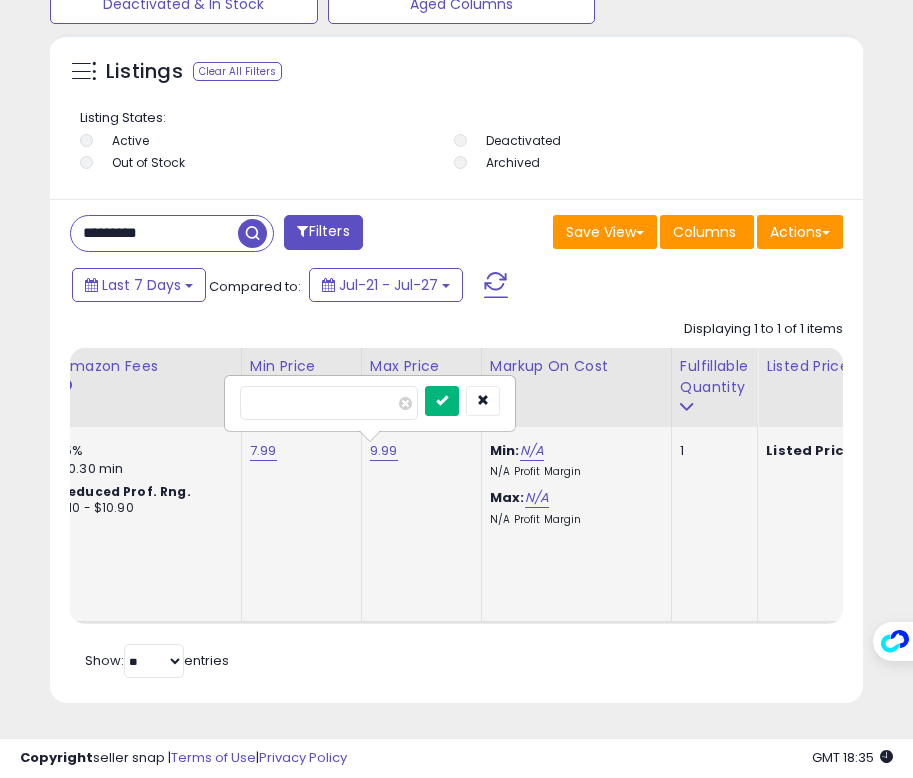 type on "****" 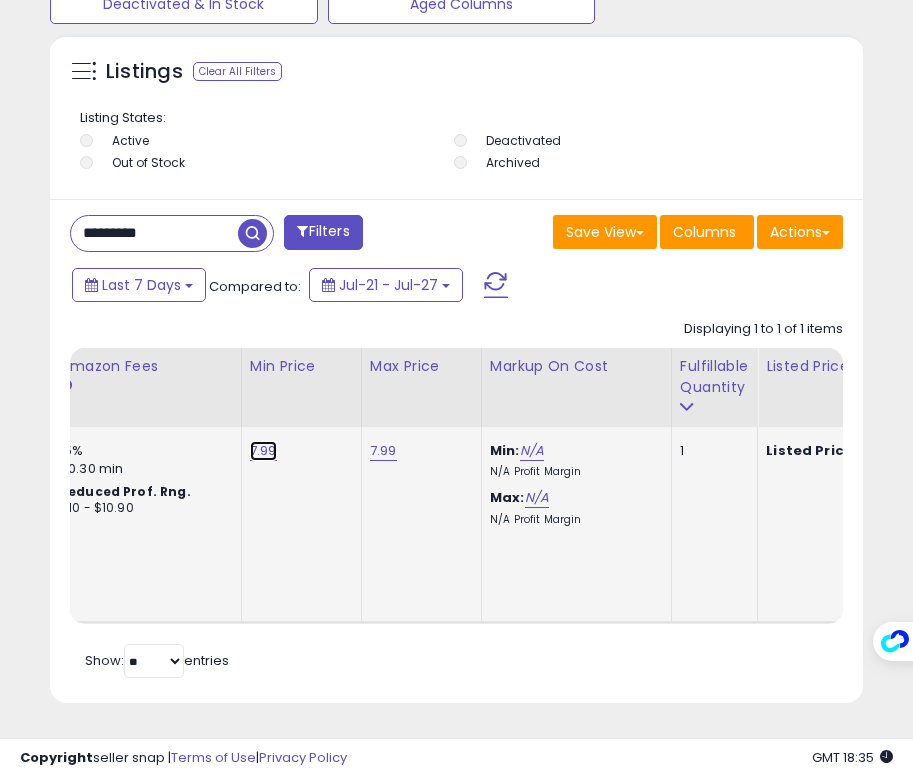 click on "7.99" at bounding box center (263, 451) 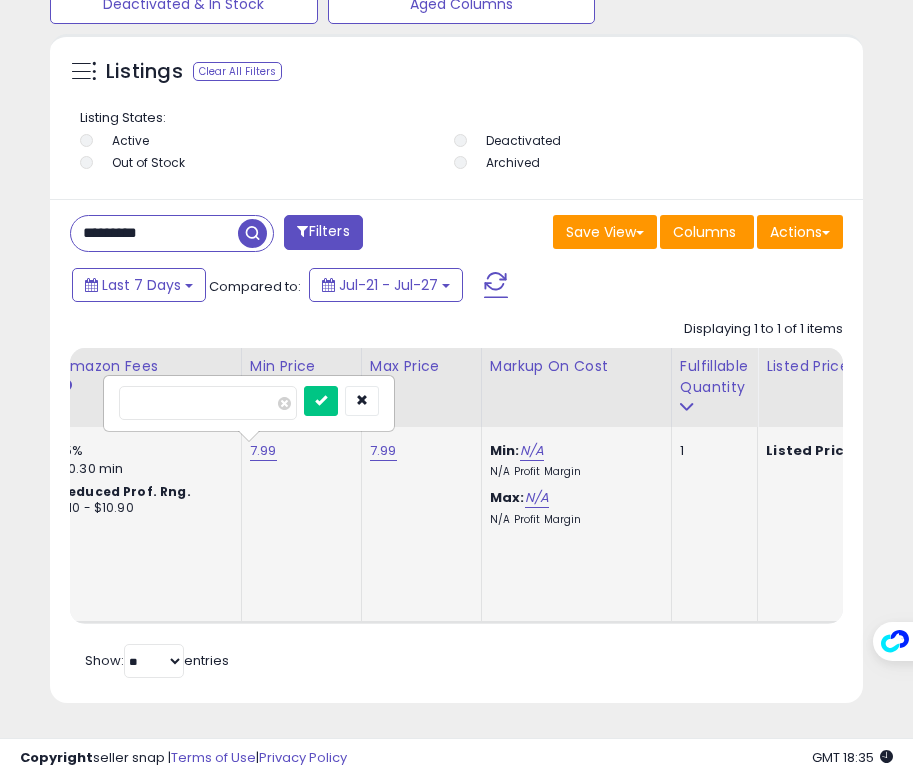 click on "****" at bounding box center [208, 403] 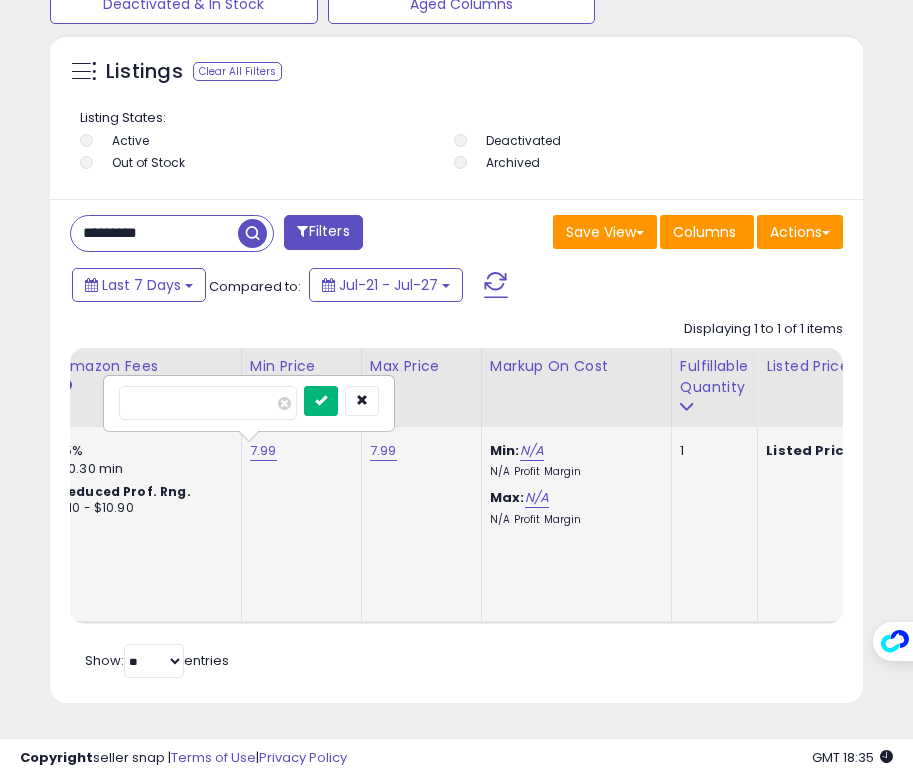 type on "****" 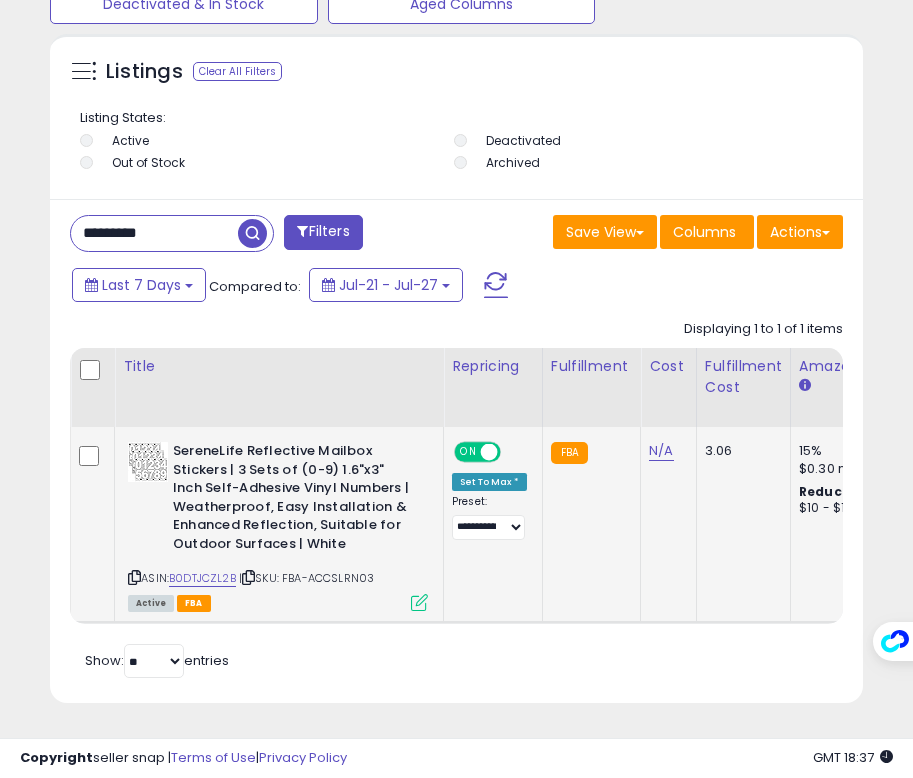 scroll, scrollTop: 0, scrollLeft: 209, axis: horizontal 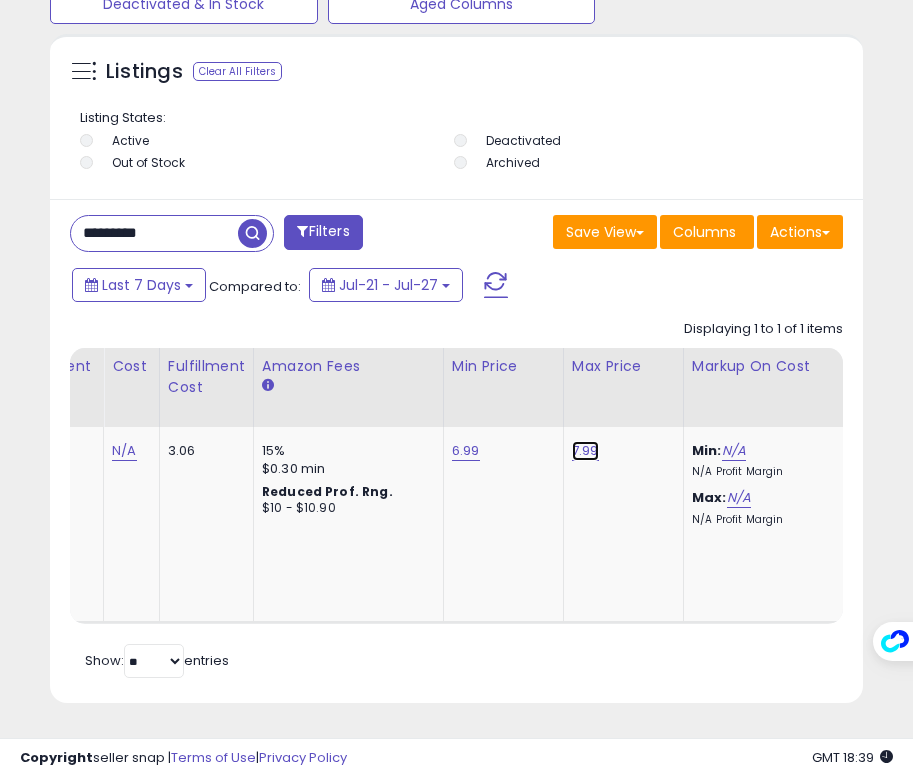 click on "7.99" at bounding box center [585, 451] 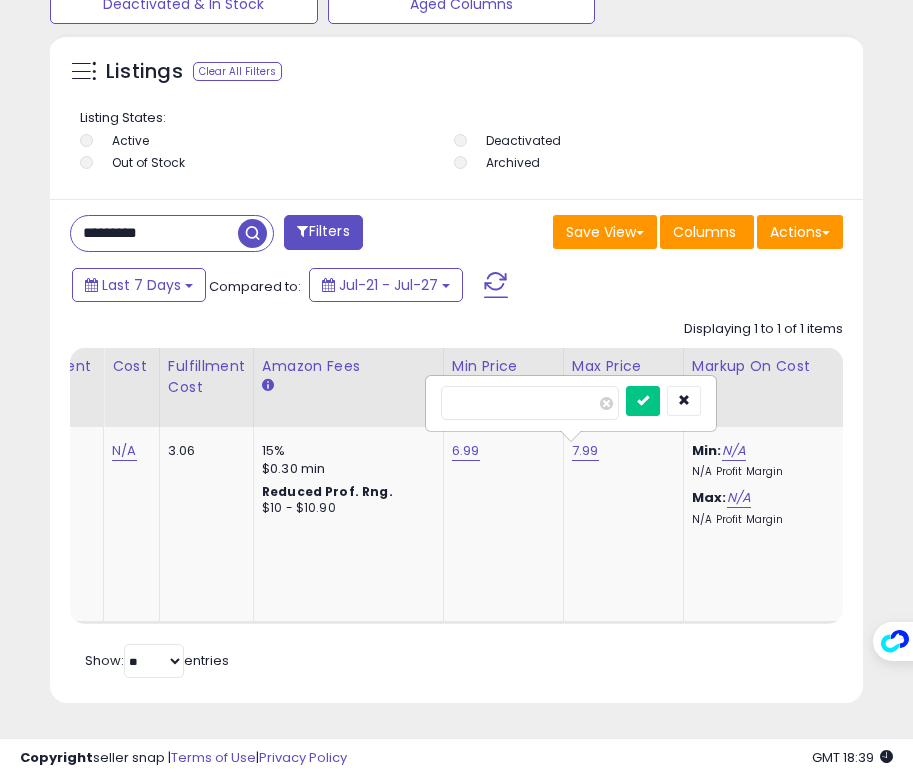 click on "****" at bounding box center (530, 403) 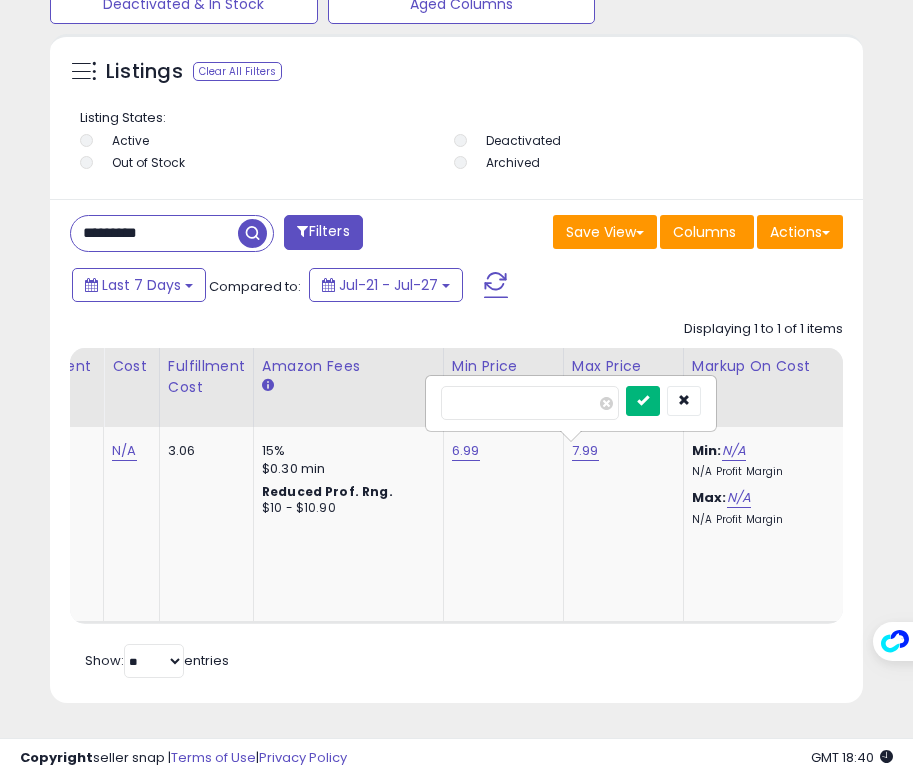 type on "****" 